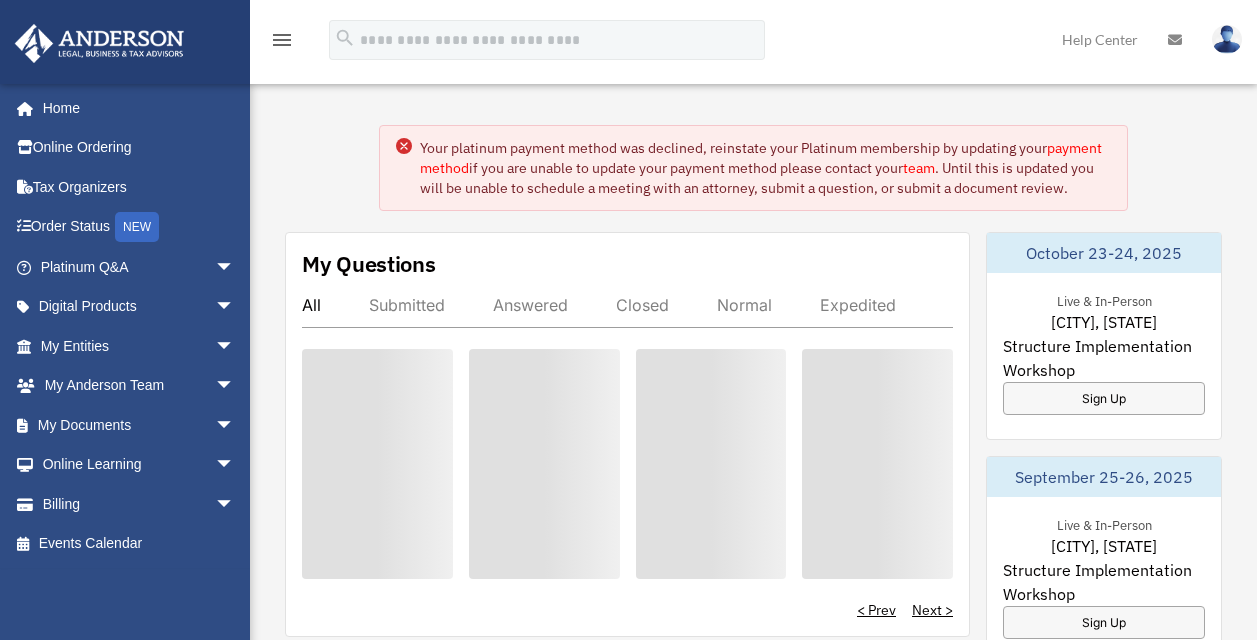scroll, scrollTop: 0, scrollLeft: 0, axis: both 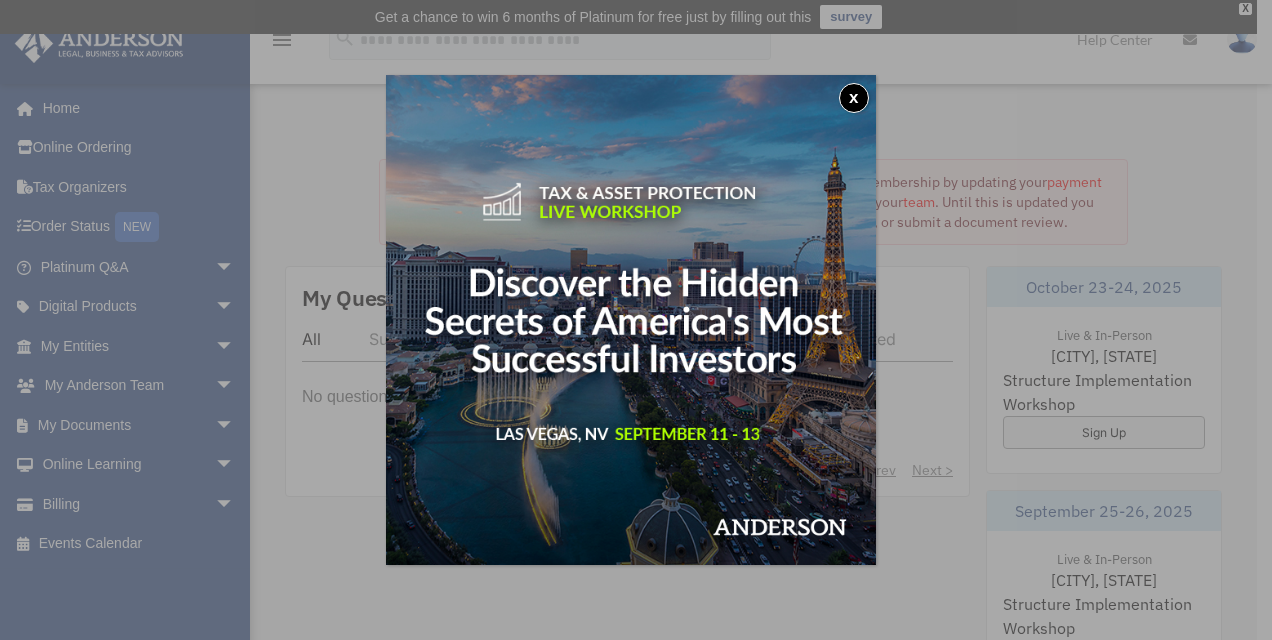 click on "x" at bounding box center [854, 98] 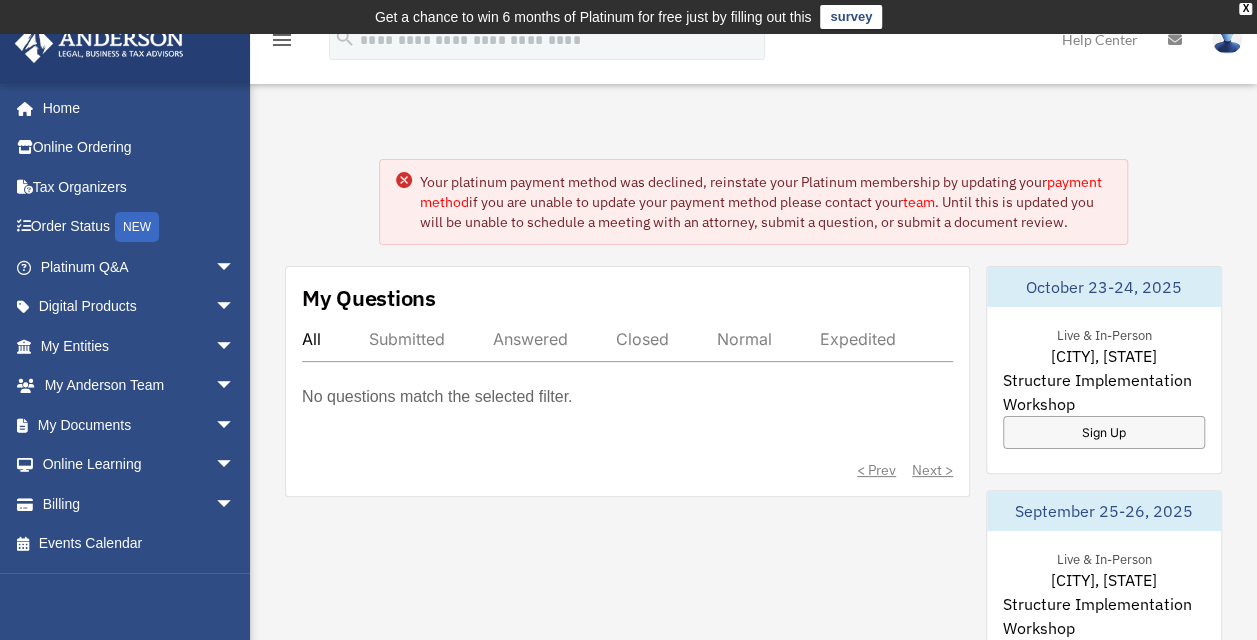 click on "payment method" at bounding box center (761, 192) 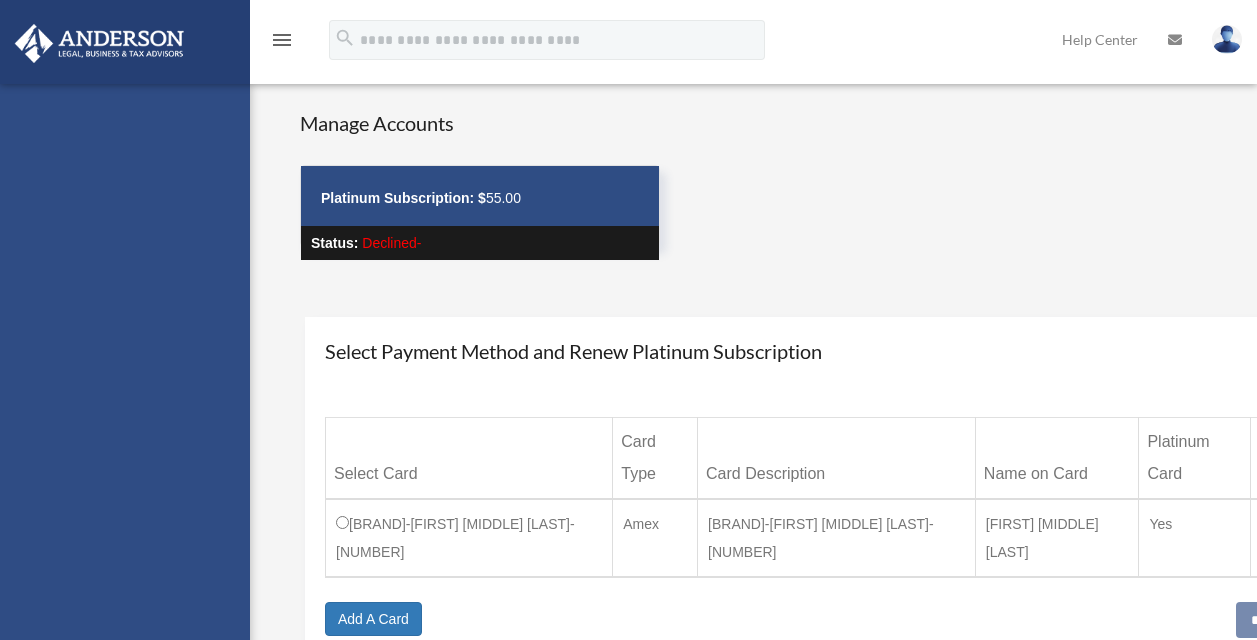 scroll, scrollTop: 0, scrollLeft: 0, axis: both 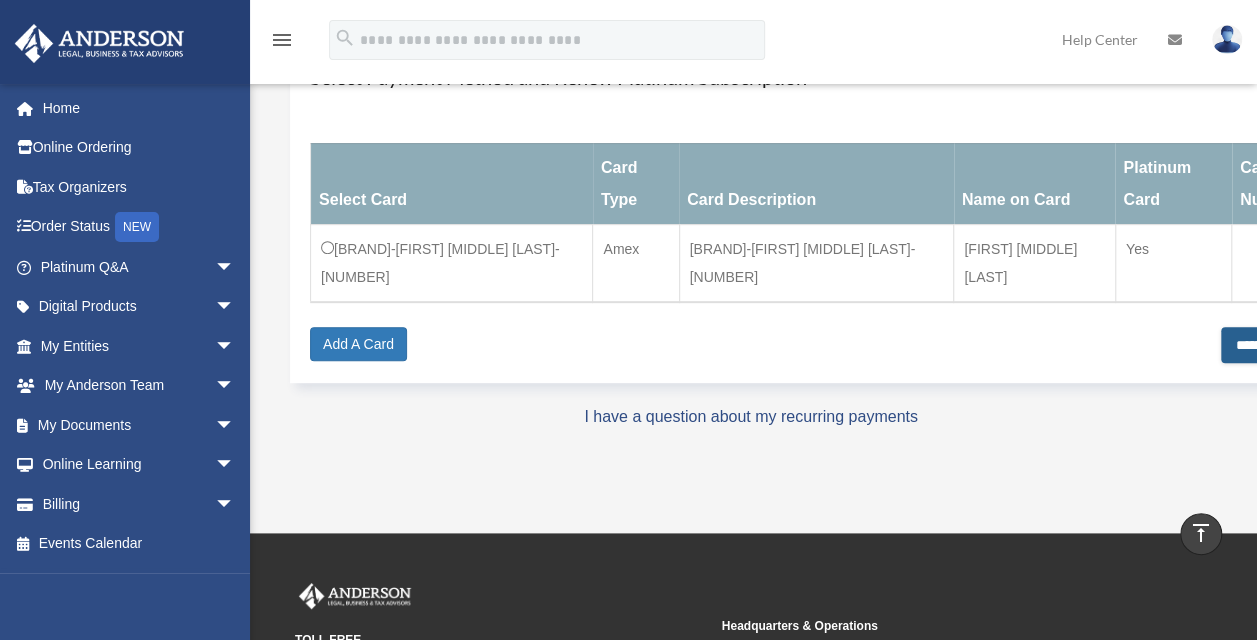 click on "**********" at bounding box center (1282, 345) 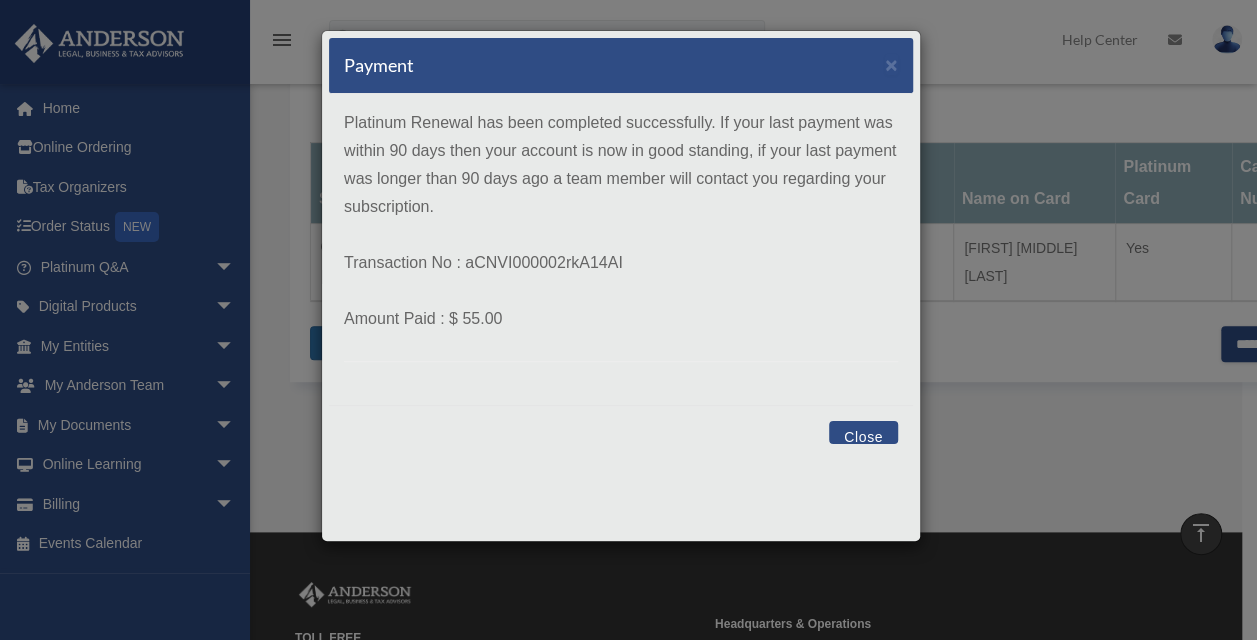click on "Close" at bounding box center [863, 432] 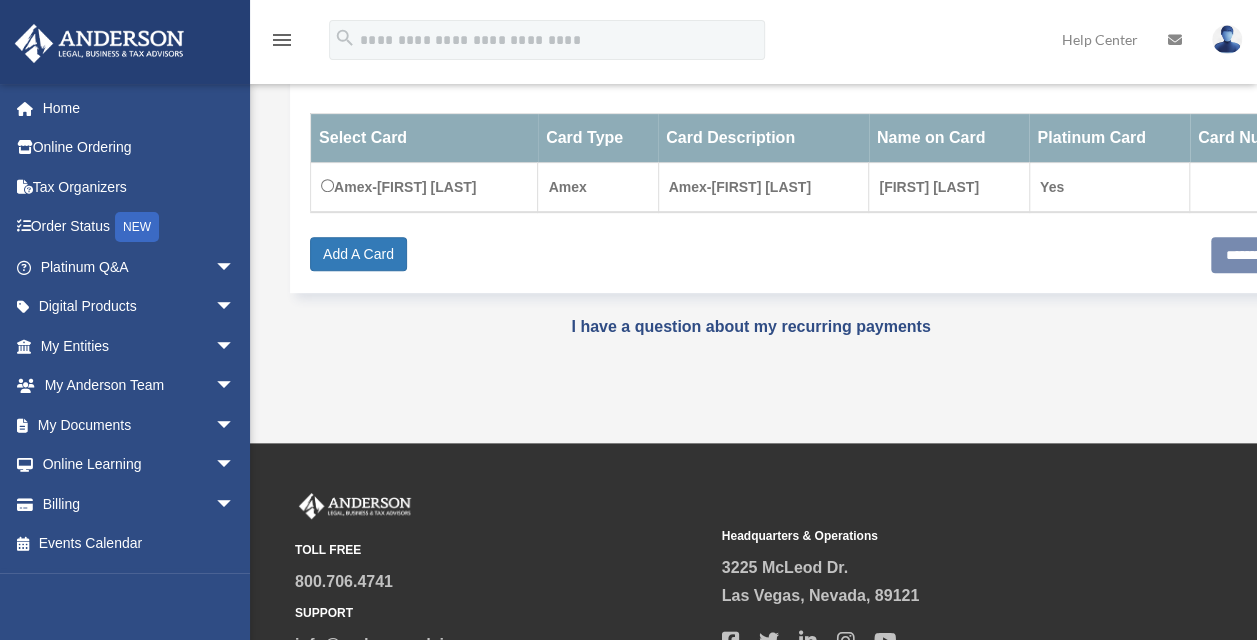 scroll, scrollTop: 342, scrollLeft: 0, axis: vertical 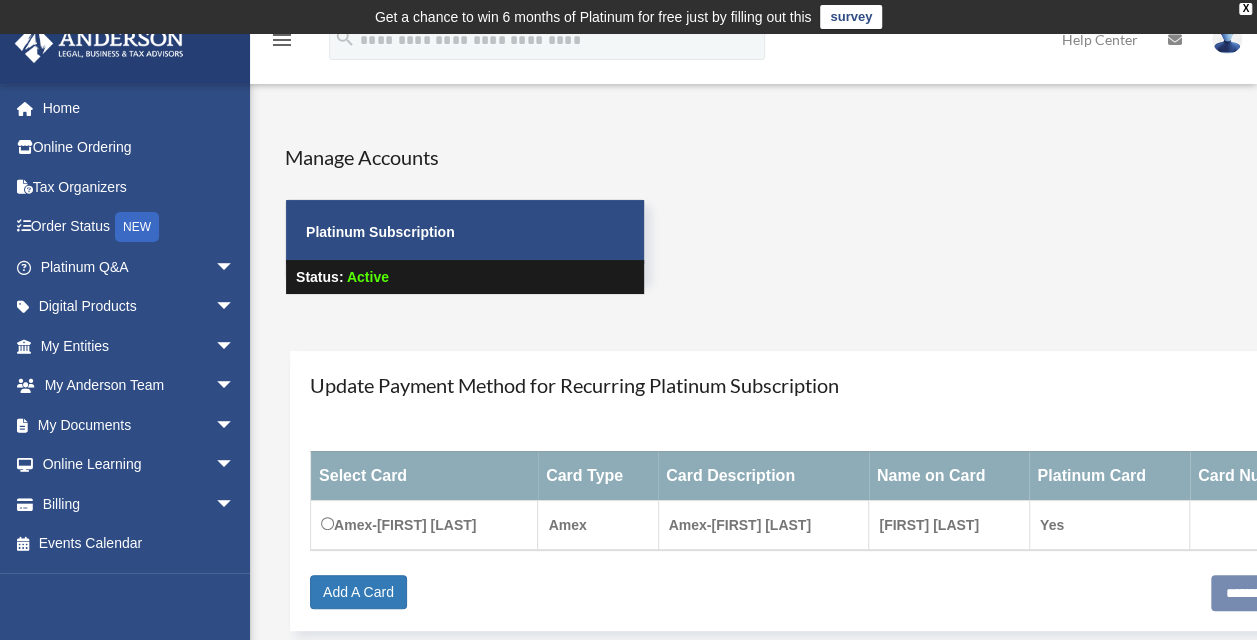 click on "Digital Products arrow_drop_down" at bounding box center (139, 307) 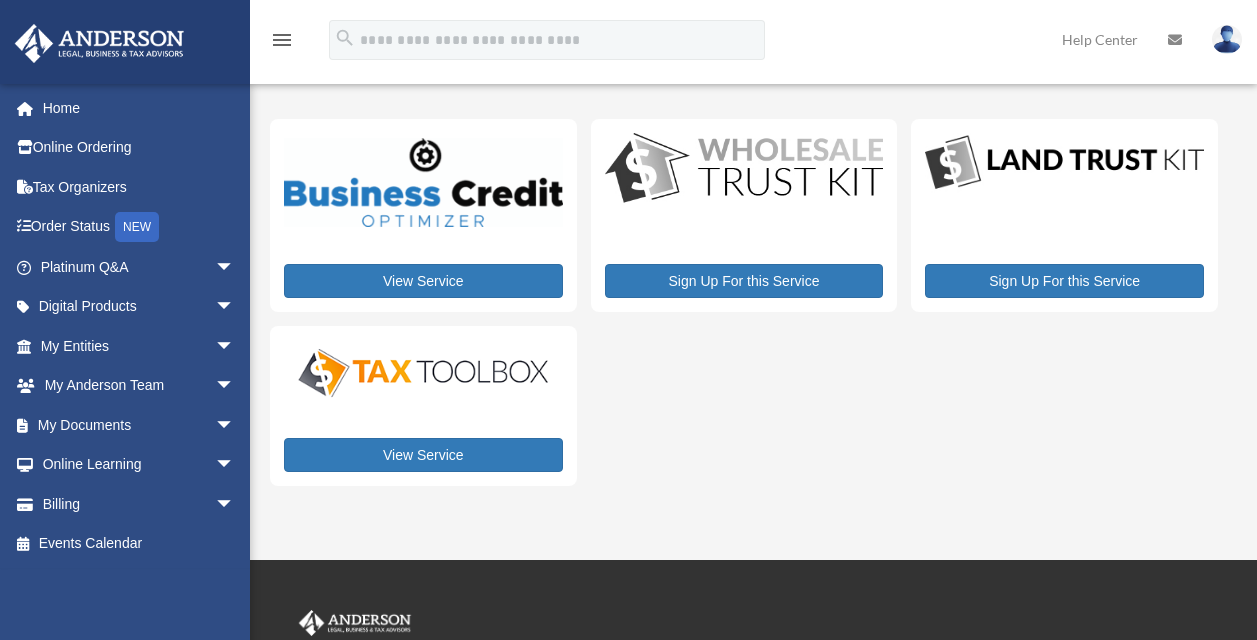 scroll, scrollTop: 0, scrollLeft: 0, axis: both 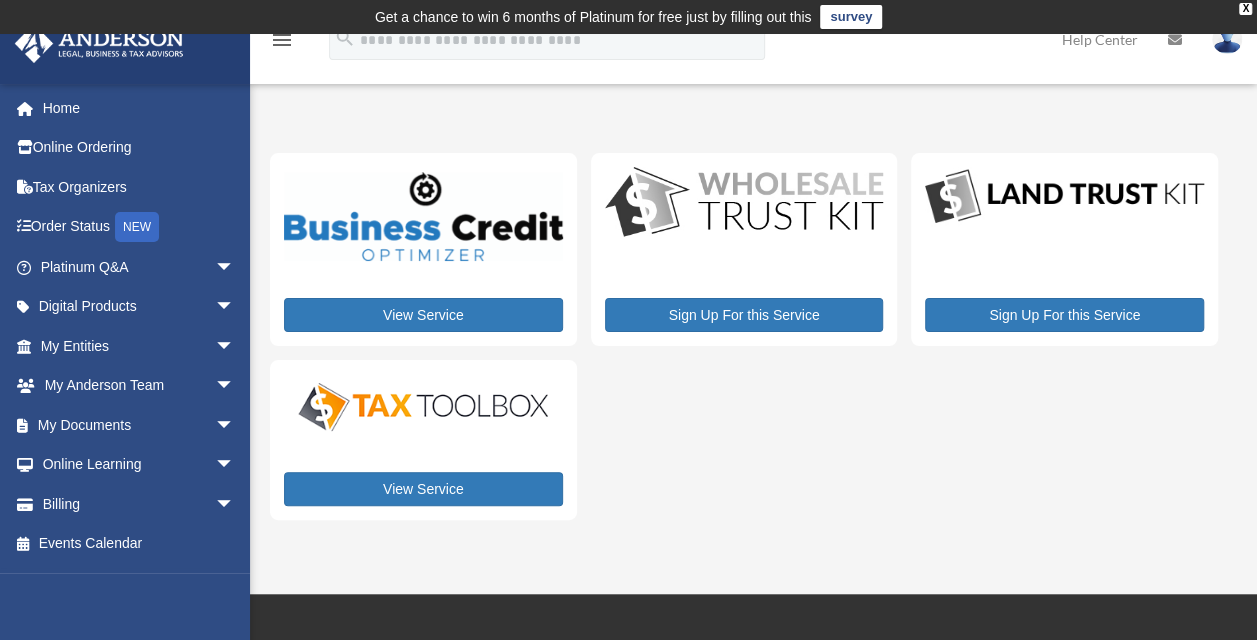 click on "My Entities arrow_drop_down" at bounding box center (139, 346) 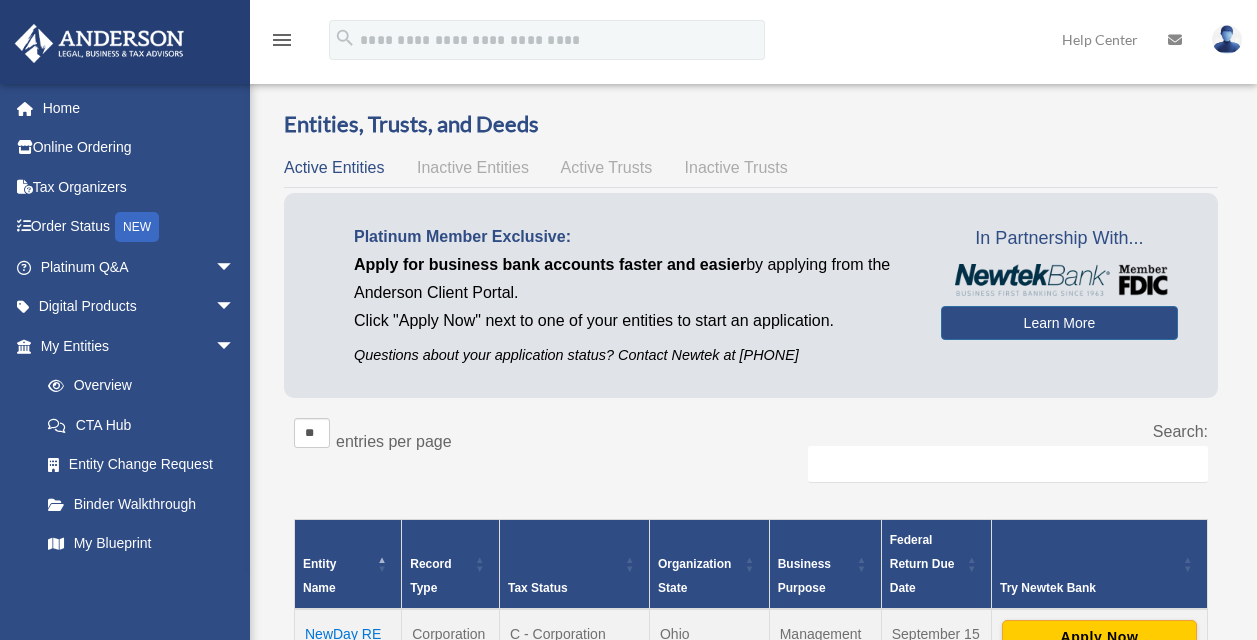 scroll, scrollTop: 0, scrollLeft: 0, axis: both 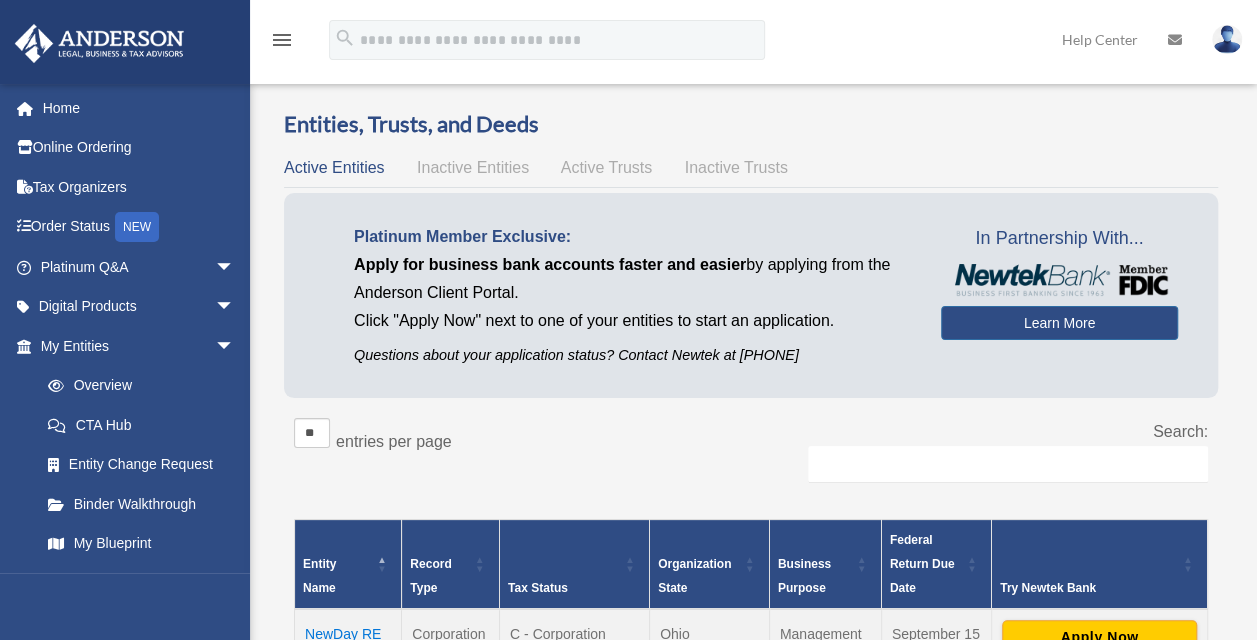 click on "Overview" at bounding box center (136, 386) 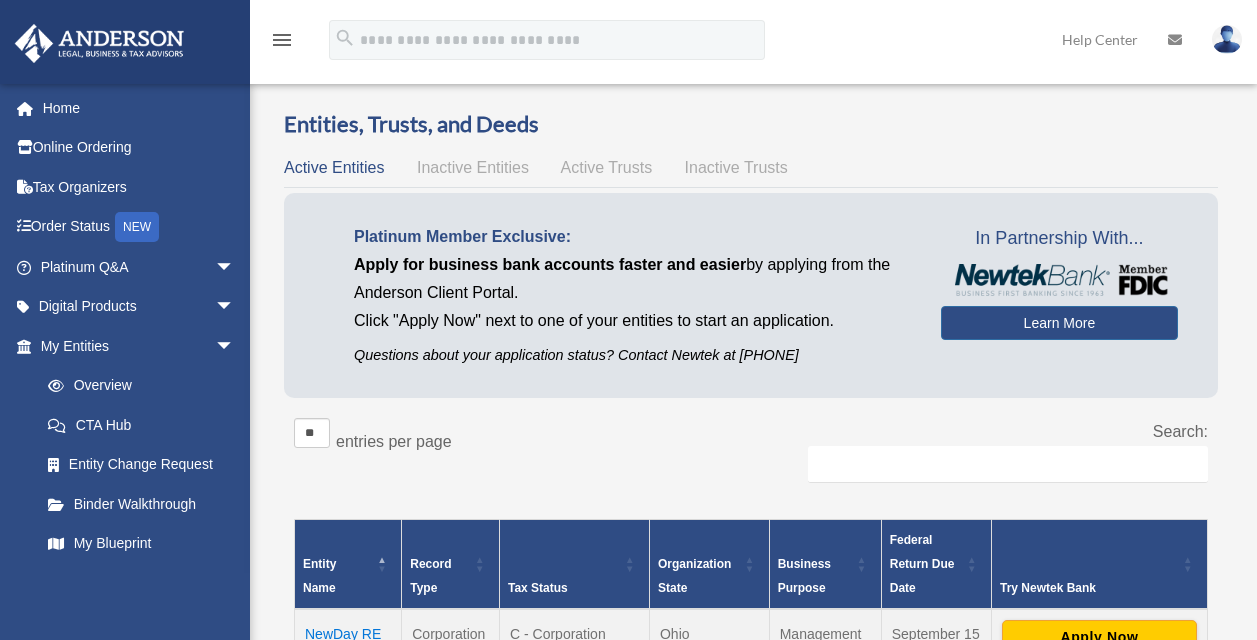 scroll, scrollTop: 0, scrollLeft: 0, axis: both 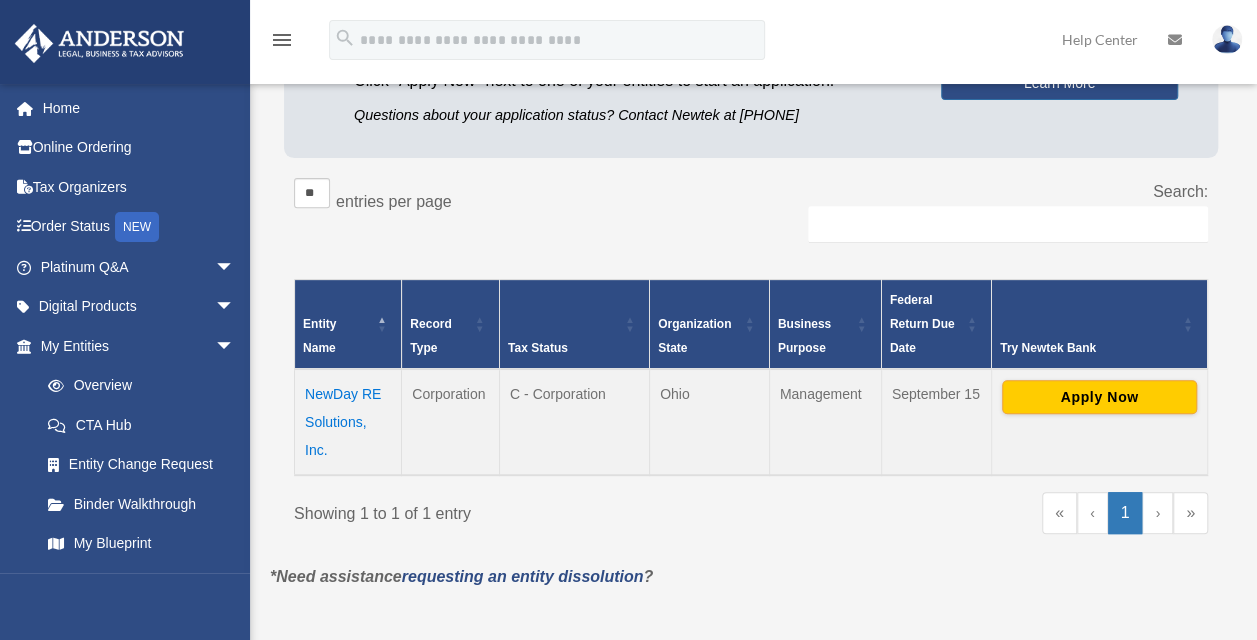 click on "My Blueprint" at bounding box center [141, 544] 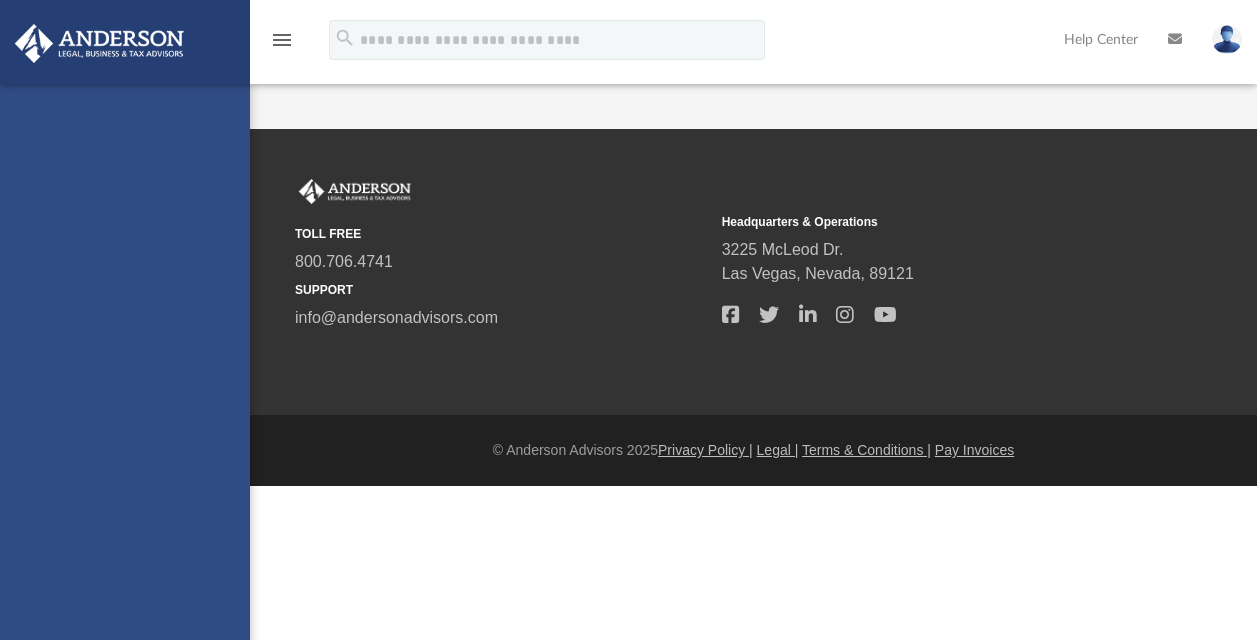 scroll, scrollTop: 0, scrollLeft: 0, axis: both 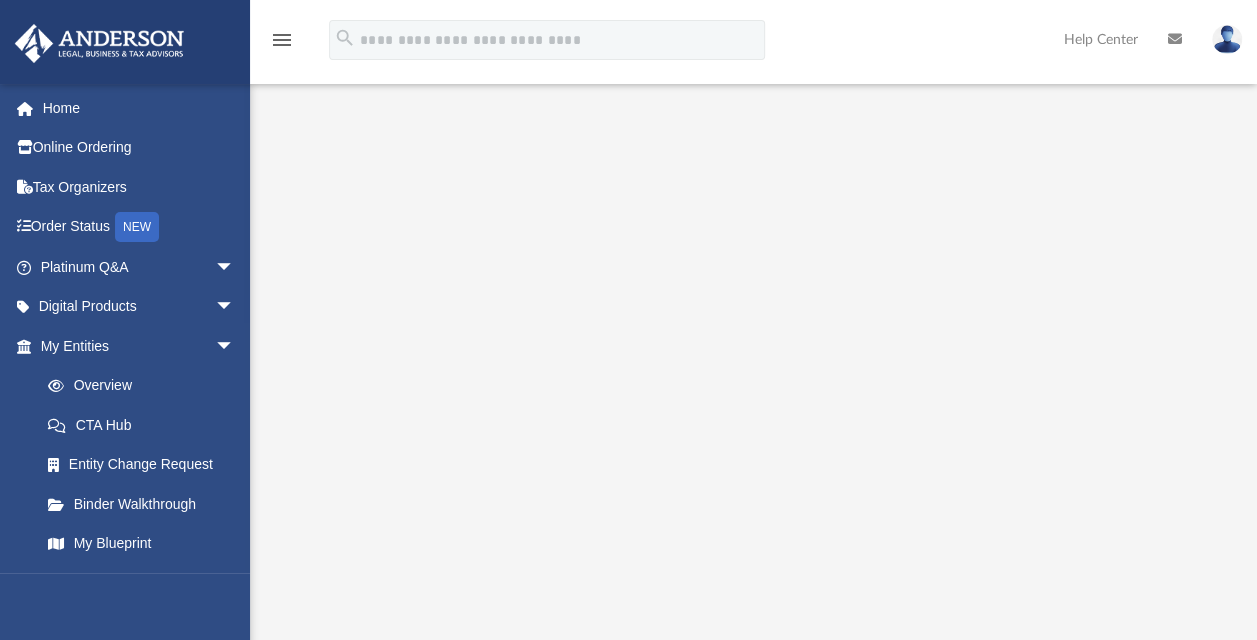 click on "Tax Organizers" at bounding box center (139, 187) 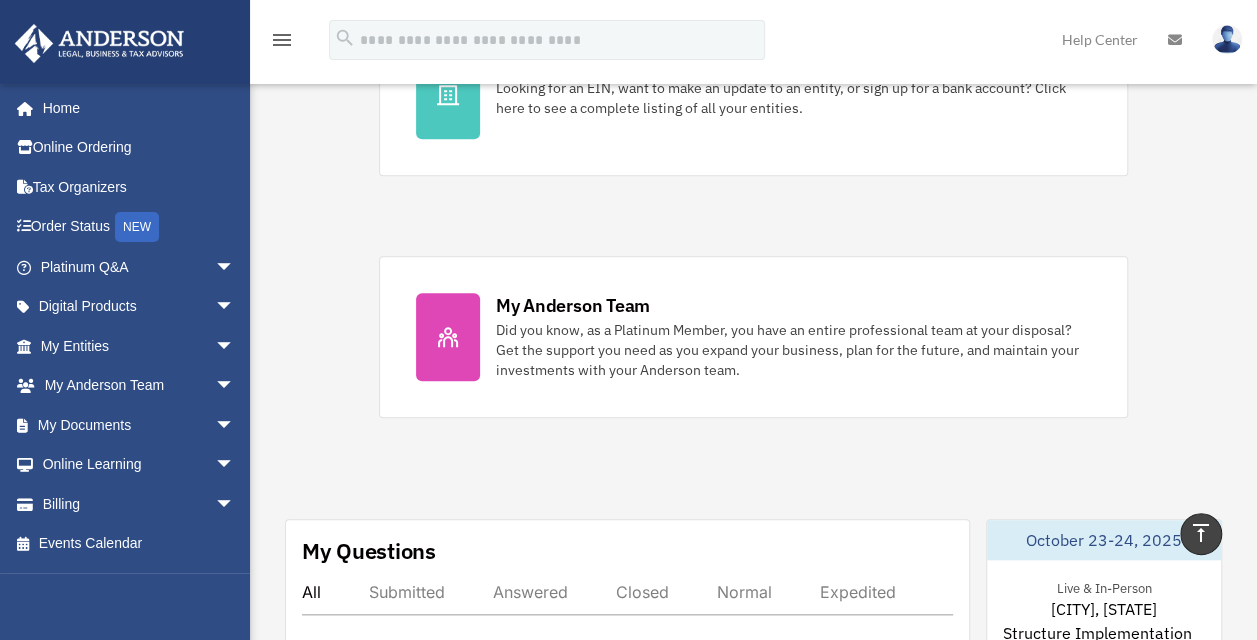 scroll, scrollTop: 736, scrollLeft: 0, axis: vertical 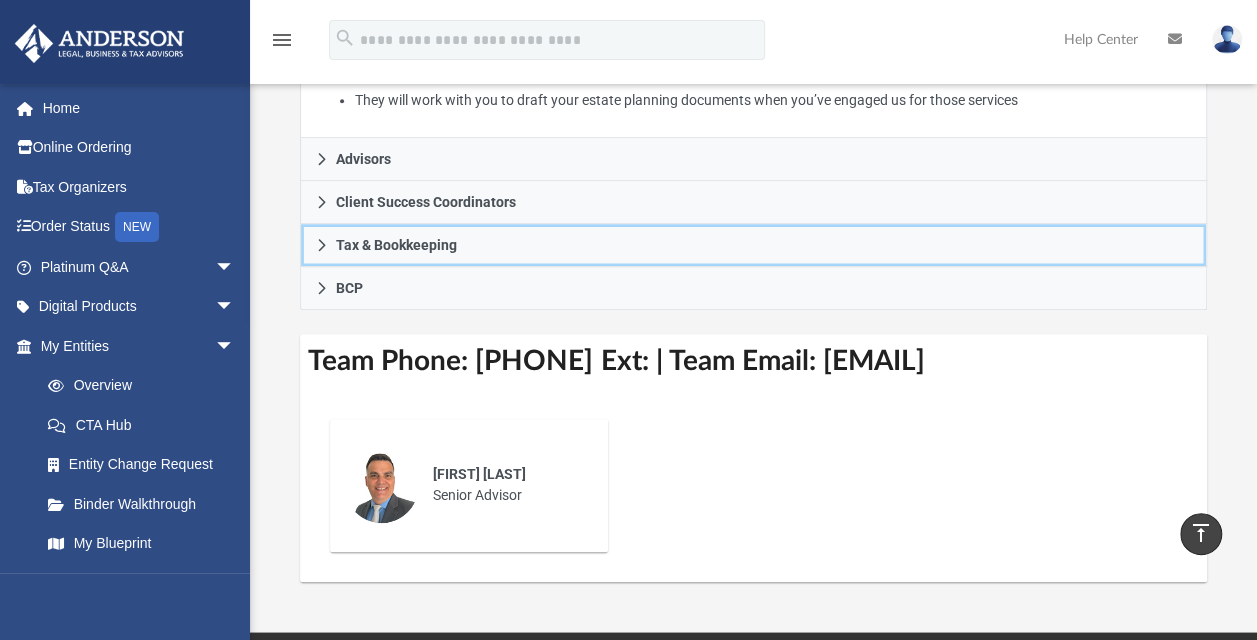 click 